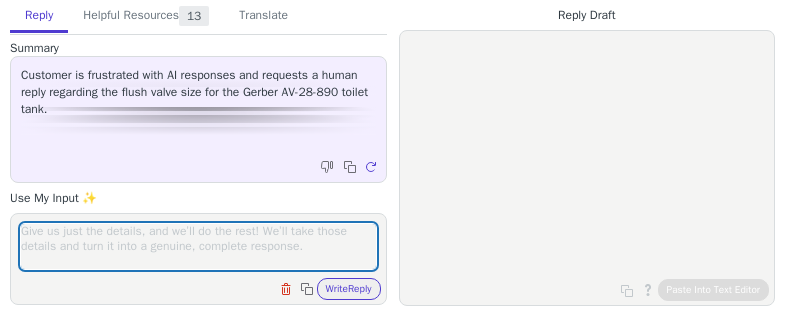 scroll, scrollTop: 0, scrollLeft: 0, axis: both 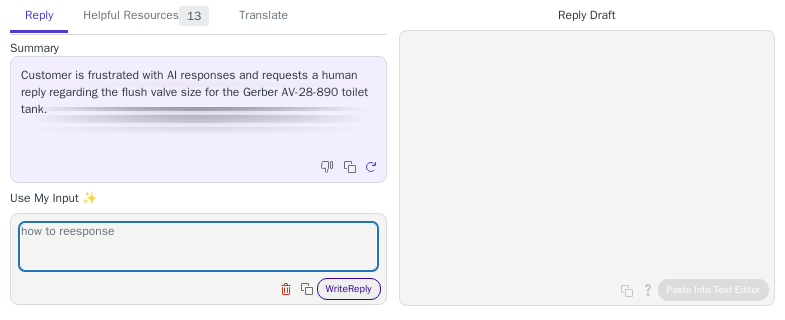 type on "how to reesponse" 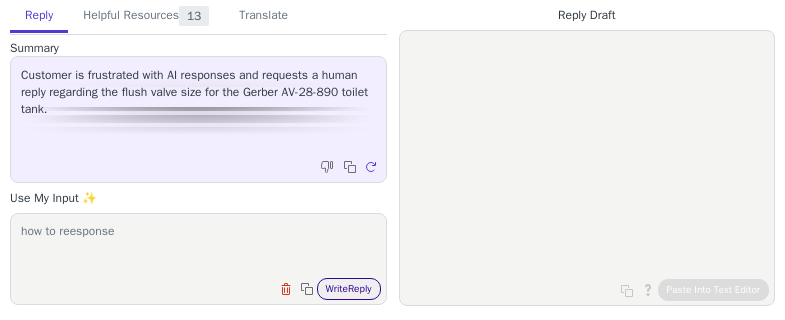 click on "Write  Reply" at bounding box center (349, 289) 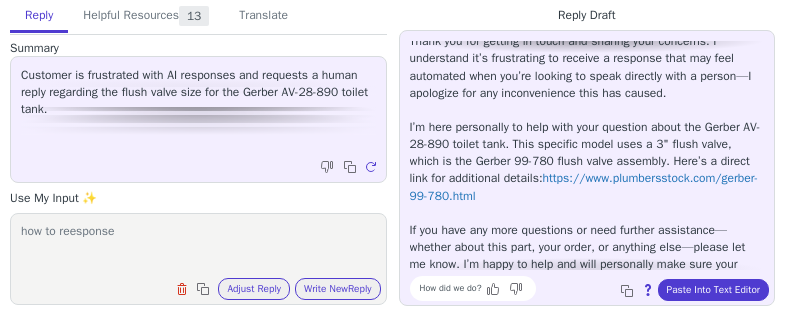 scroll, scrollTop: 62, scrollLeft: 0, axis: vertical 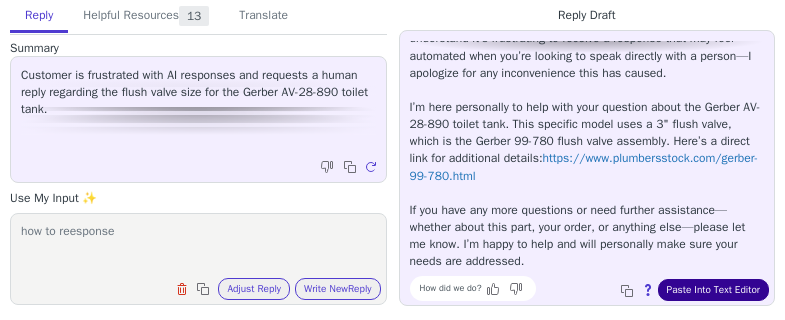 click on "Paste Into Text Editor" at bounding box center (713, 290) 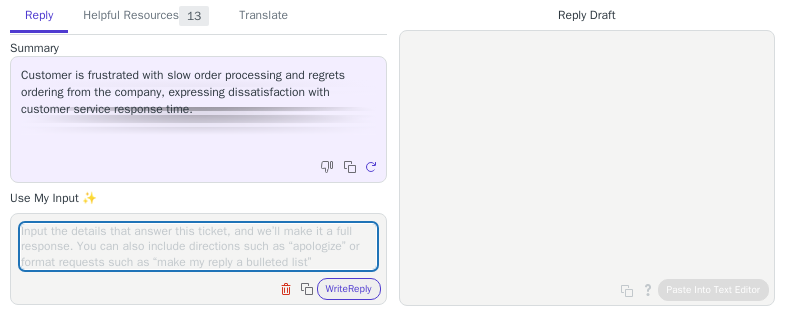 scroll, scrollTop: 0, scrollLeft: 0, axis: both 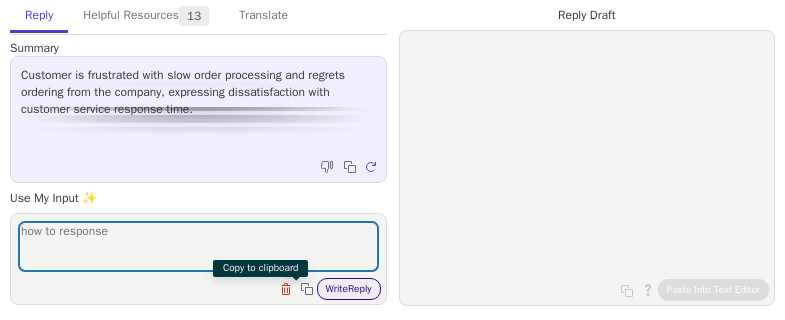 type on "how to response" 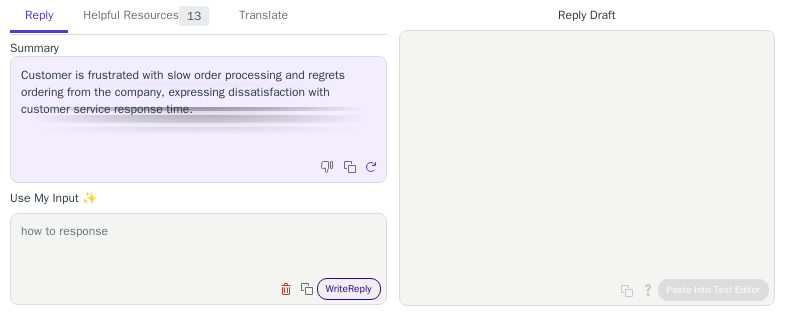 click on "Write  Reply" at bounding box center (349, 289) 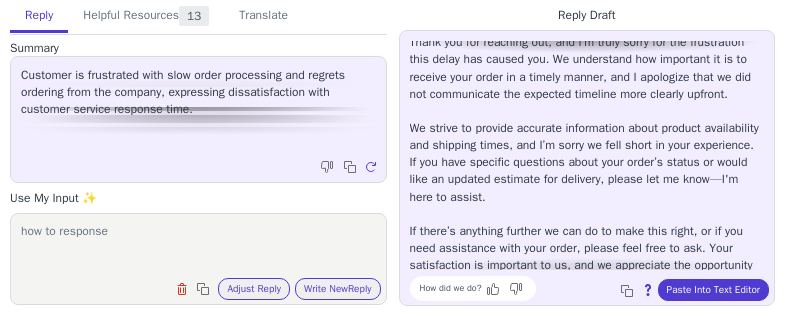 scroll, scrollTop: 80, scrollLeft: 0, axis: vertical 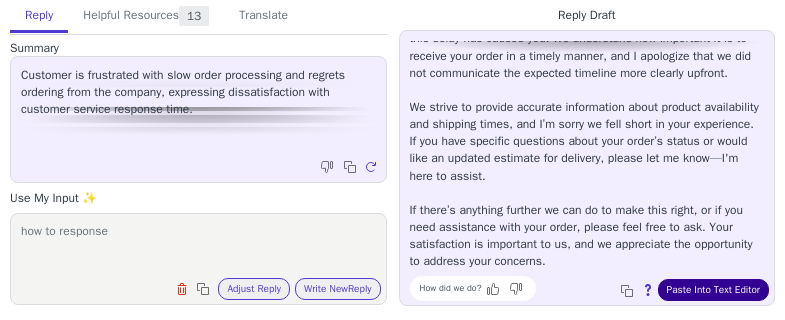 click on "Paste Into Text Editor" at bounding box center [713, 290] 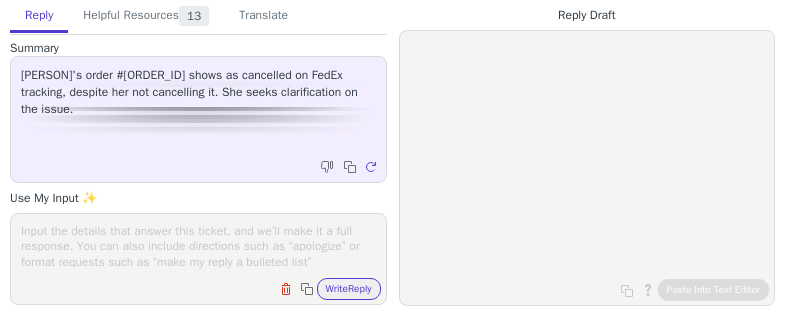 scroll, scrollTop: 0, scrollLeft: 0, axis: both 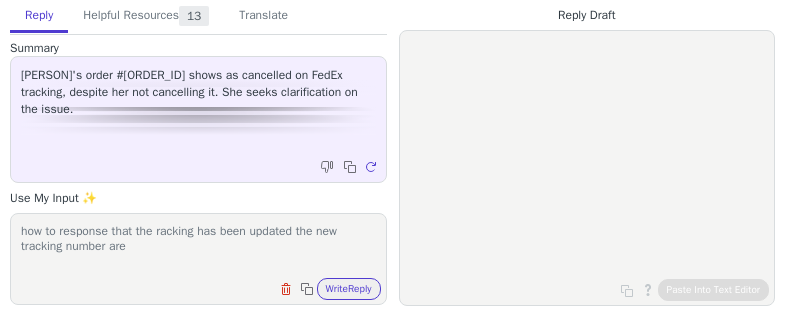 click on "how to response that the racking has been updated the new tracking number are" at bounding box center [198, 246] 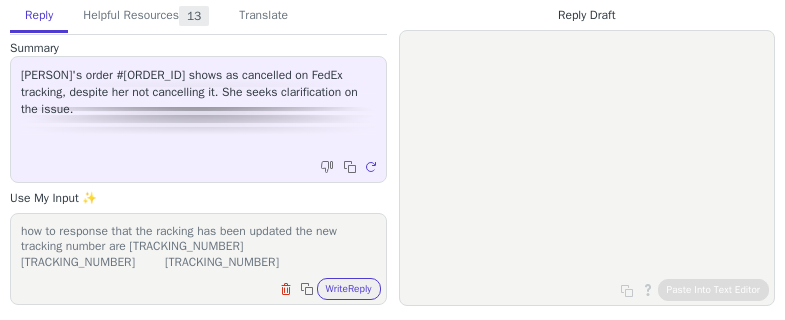 scroll, scrollTop: 17, scrollLeft: 0, axis: vertical 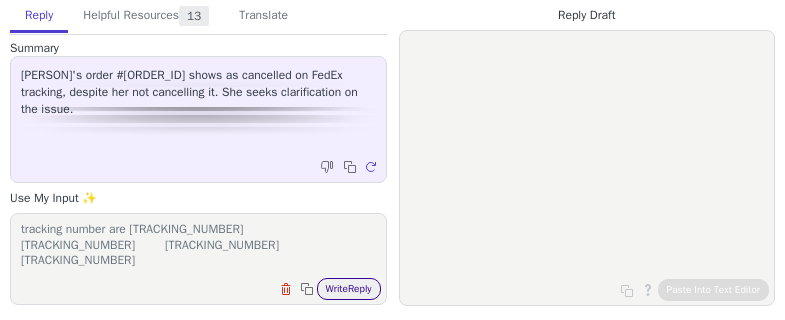type on "how to response that the racking has been updated the new tracking number are 390657724535		390657736756		390657763885
390658377144" 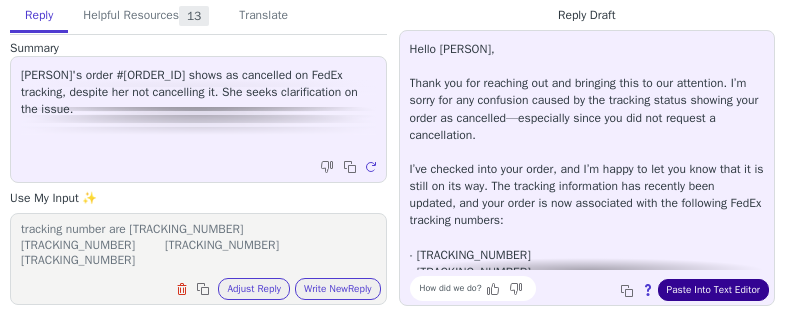 click on "Paste Into Text Editor" at bounding box center [713, 290] 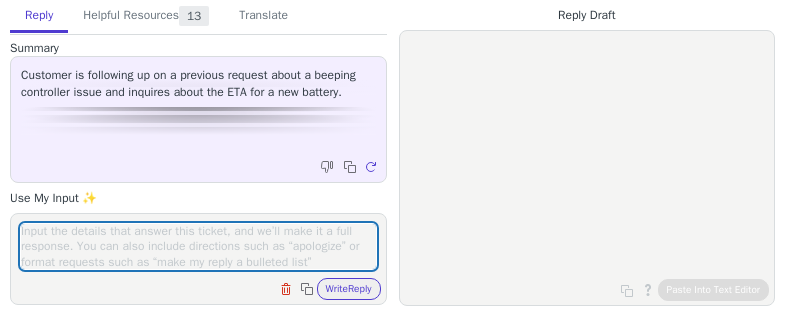 click at bounding box center [198, 246] 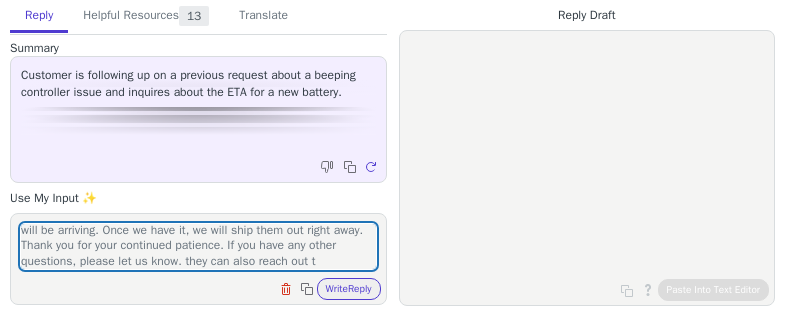 scroll, scrollTop: 94, scrollLeft: 0, axis: vertical 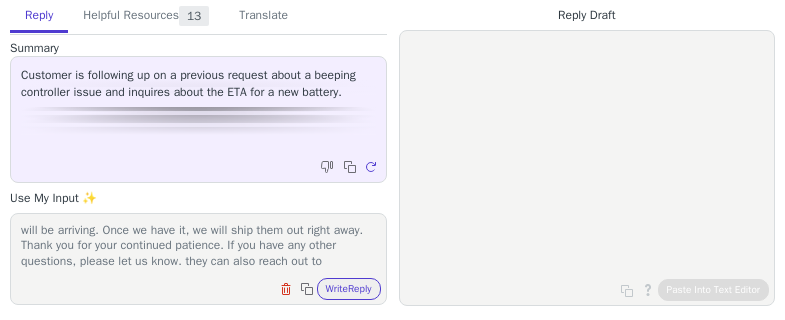 paste on "[EMAIL]" 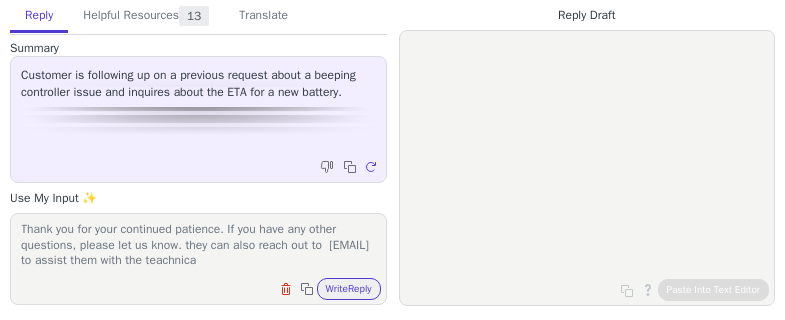 scroll, scrollTop: 109, scrollLeft: 0, axis: vertical 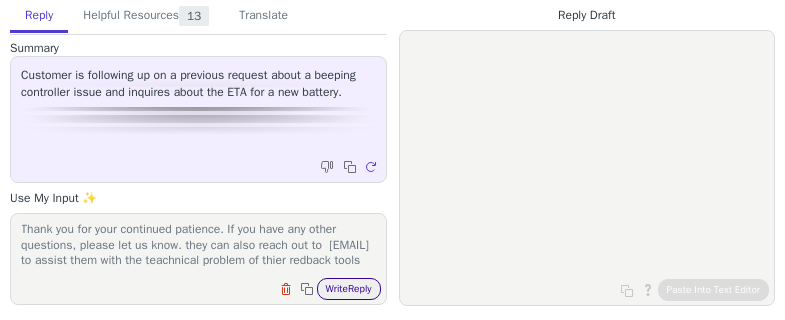 type on "Hi [FIRST],
We are very sorry for the delay, after checking with the manufacturer, they advised us that the product is still on backorder. They hadn't given any update yet as to when the item will be arriving. Once we have it, we will ship them out right away. Thank you for your continued patience. If you have any other questions, please let us know. they can also reach out to  [EMAIL] to assist them with the teachnical problem of thier redback tools" 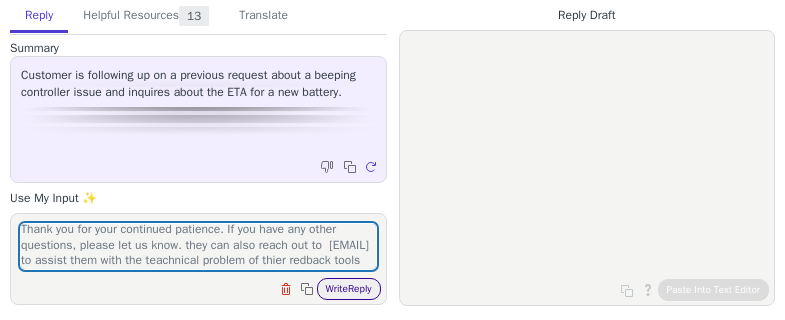 click on "Write  Reply" at bounding box center (349, 289) 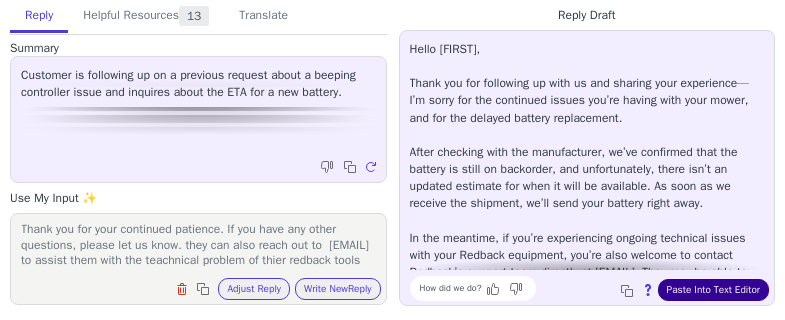click on "Paste Into Text Editor" at bounding box center (713, 290) 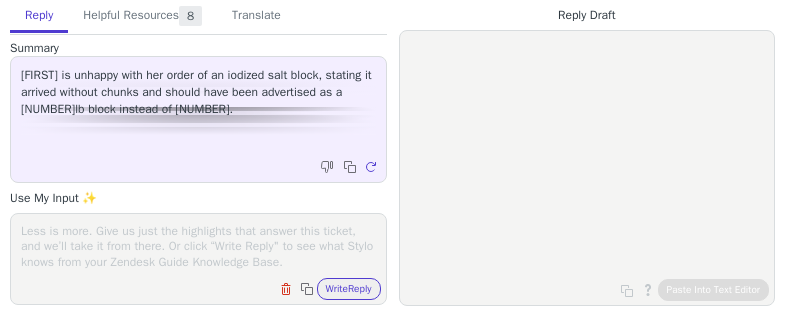 scroll, scrollTop: 0, scrollLeft: 0, axis: both 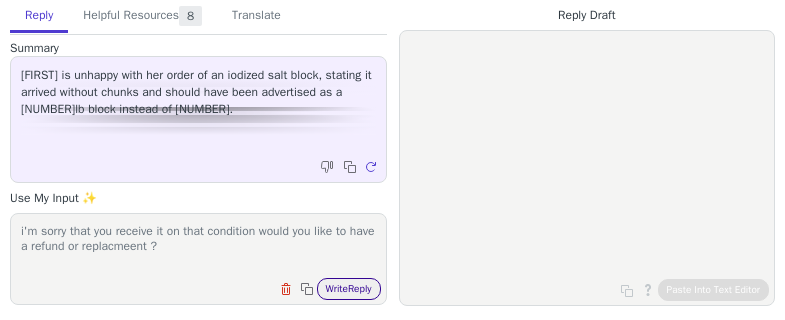 type on "i'm sorry that you receive it on that condition would you like to have a refund or replacmeent ?" 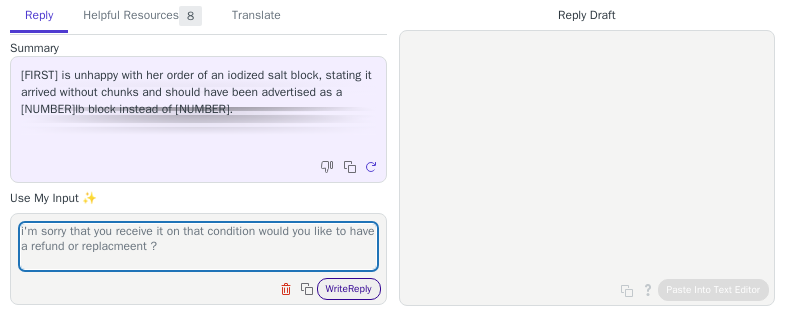 drag, startPoint x: 343, startPoint y: 294, endPoint x: 354, endPoint y: 281, distance: 17.029387 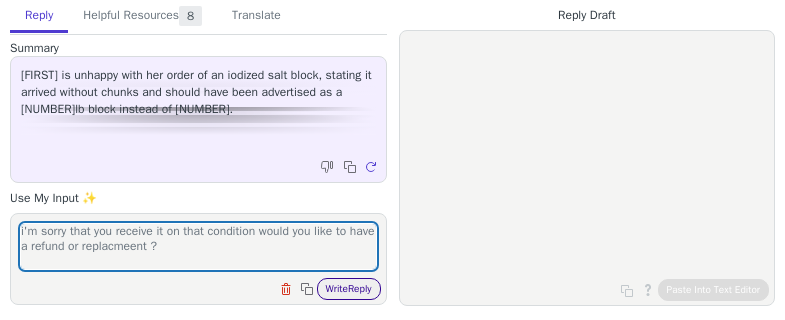 click on "Write  Reply" at bounding box center (349, 289) 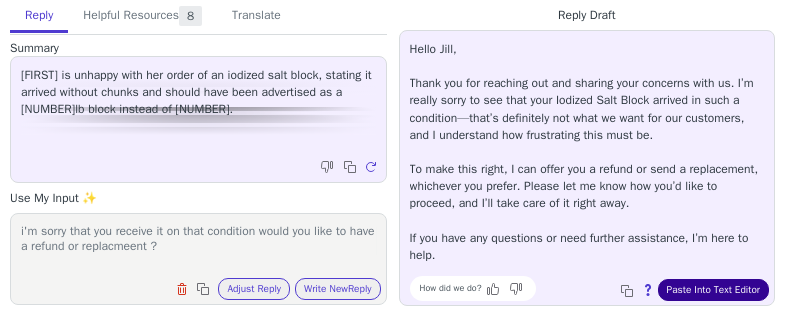 click on "Paste Into Text Editor" at bounding box center (713, 290) 